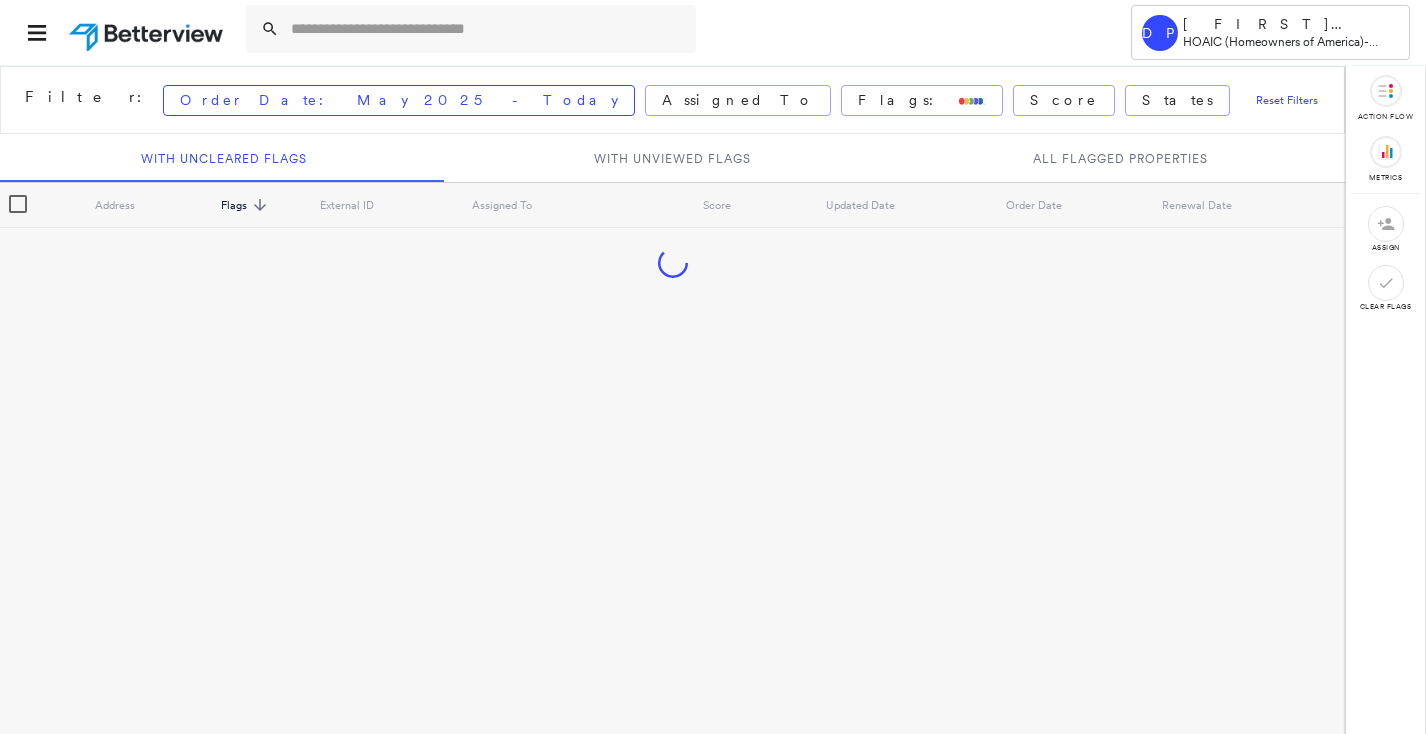 scroll, scrollTop: 0, scrollLeft: 0, axis: both 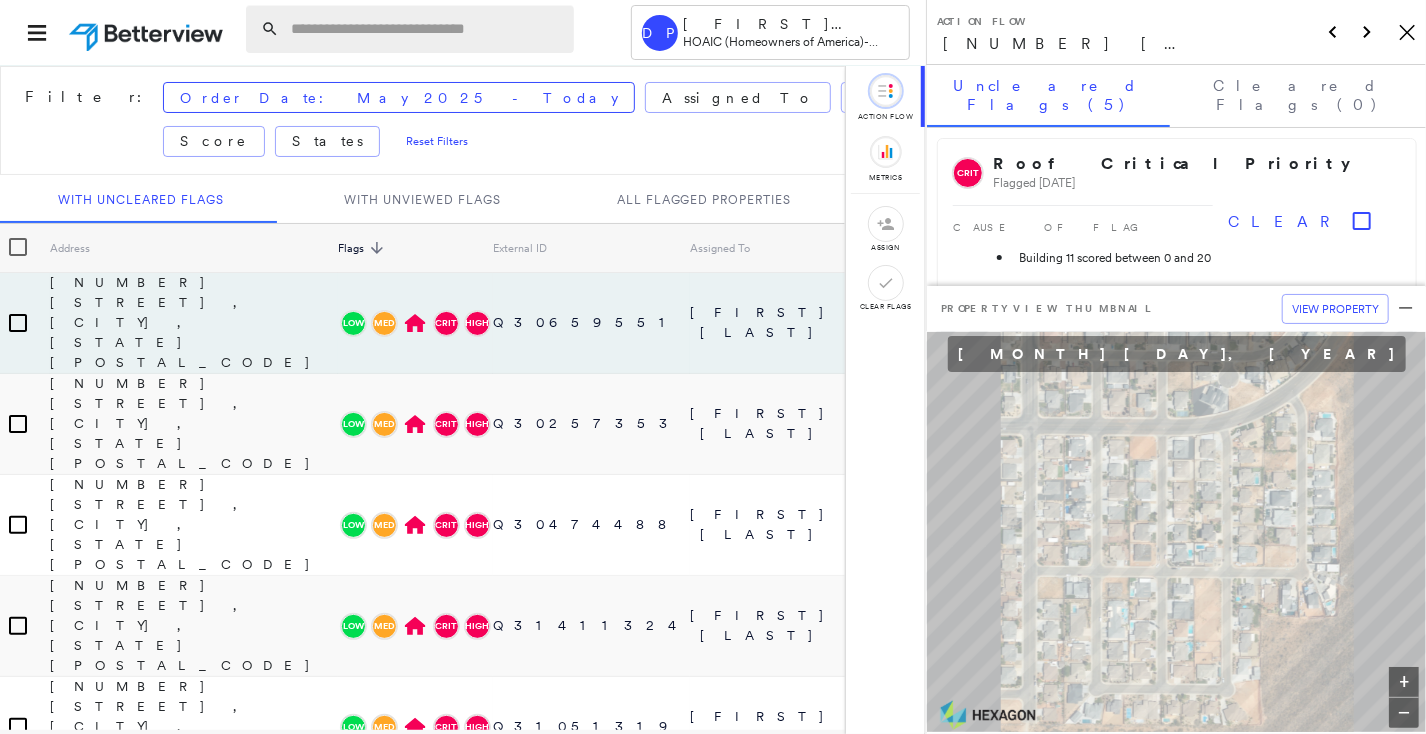 paste on "**********" 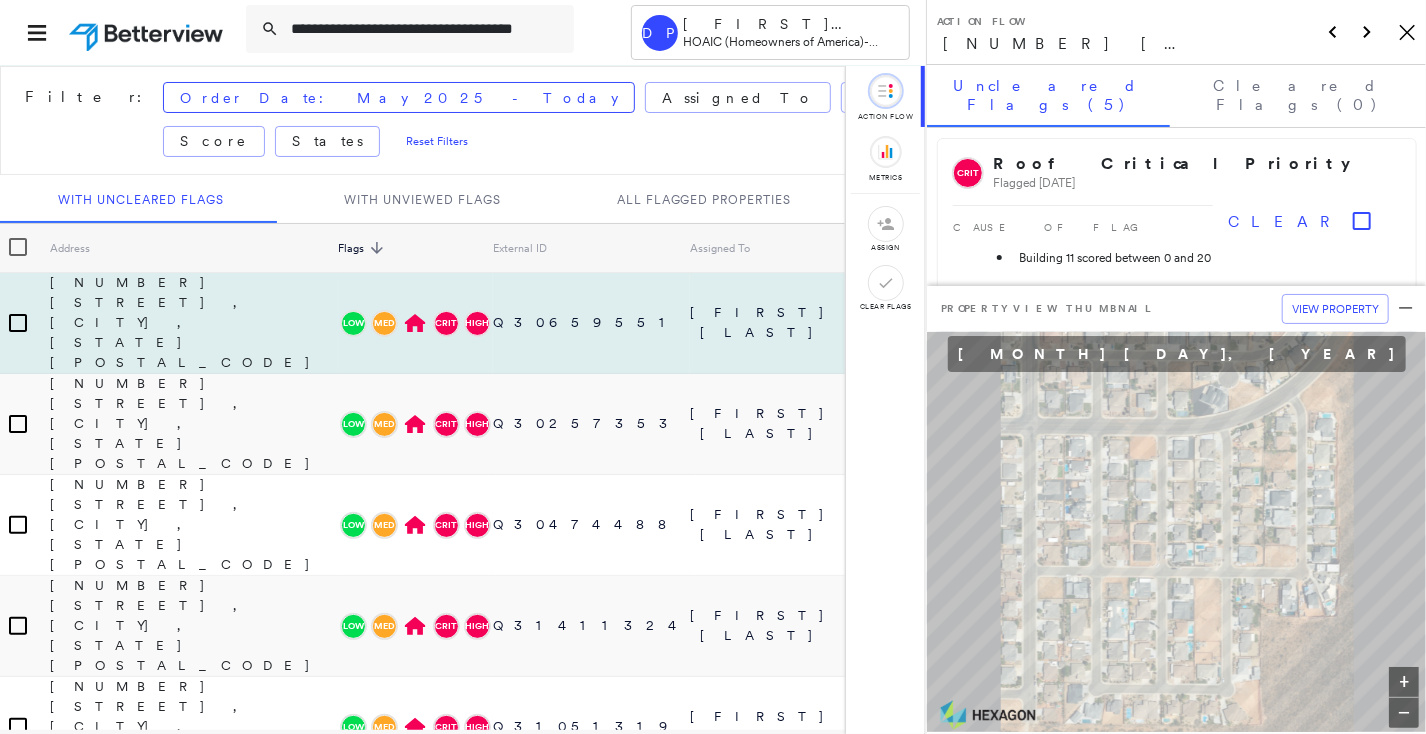 scroll, scrollTop: 0, scrollLeft: 19, axis: horizontal 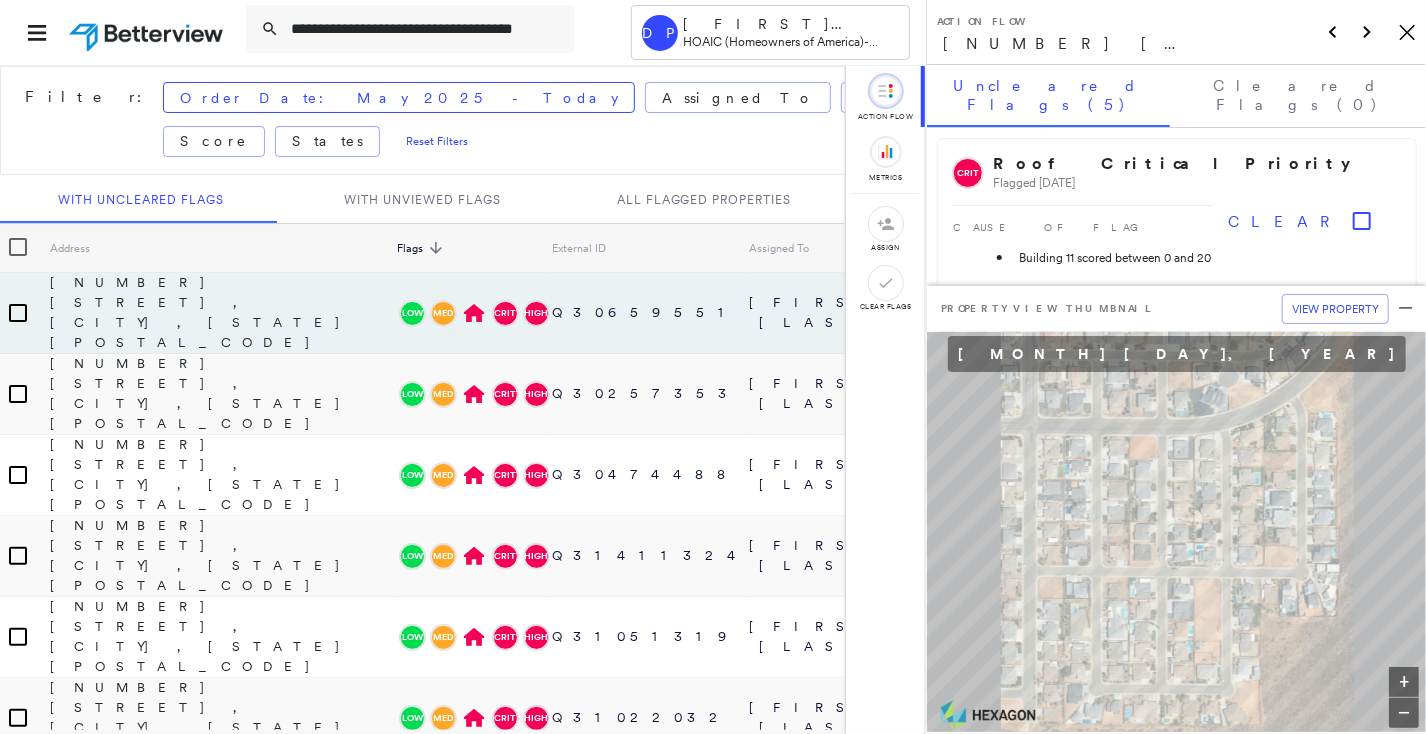 type on "**********" 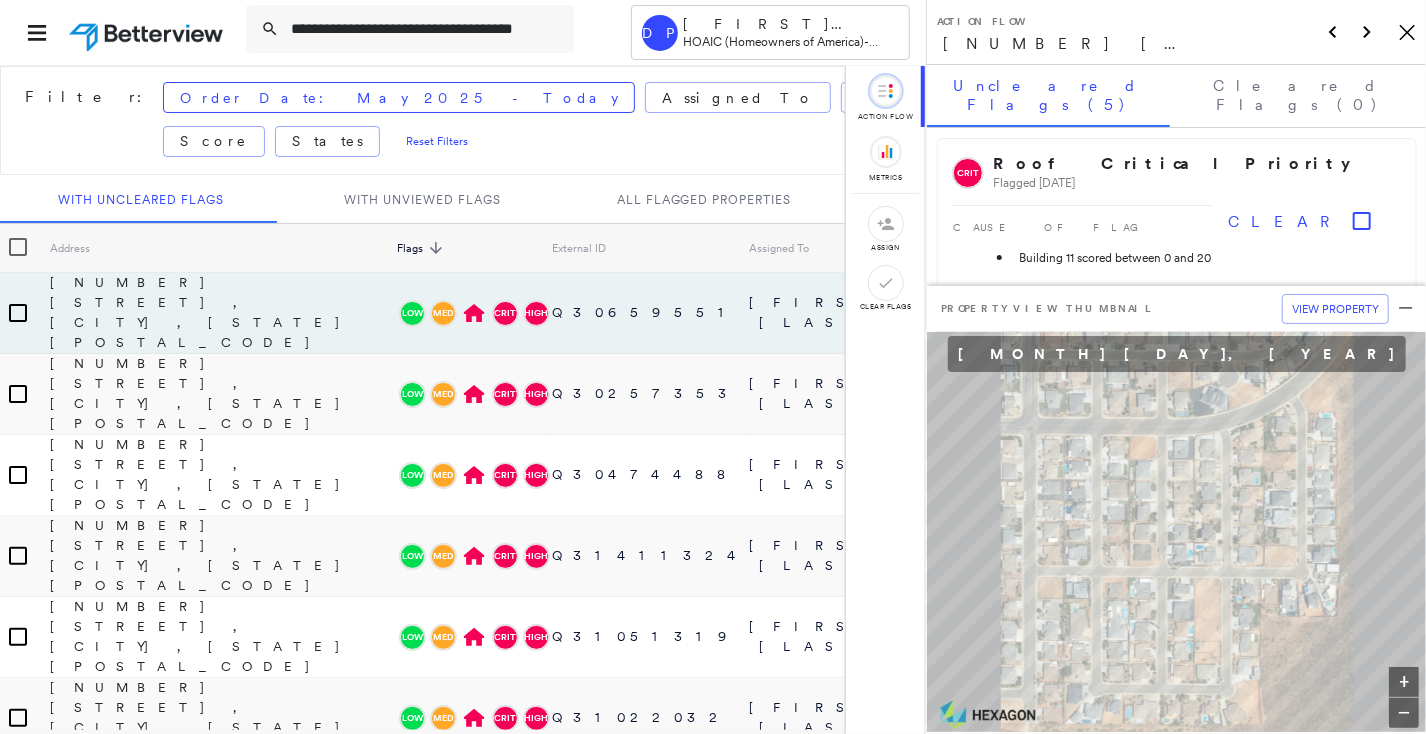 scroll, scrollTop: 0, scrollLeft: 0, axis: both 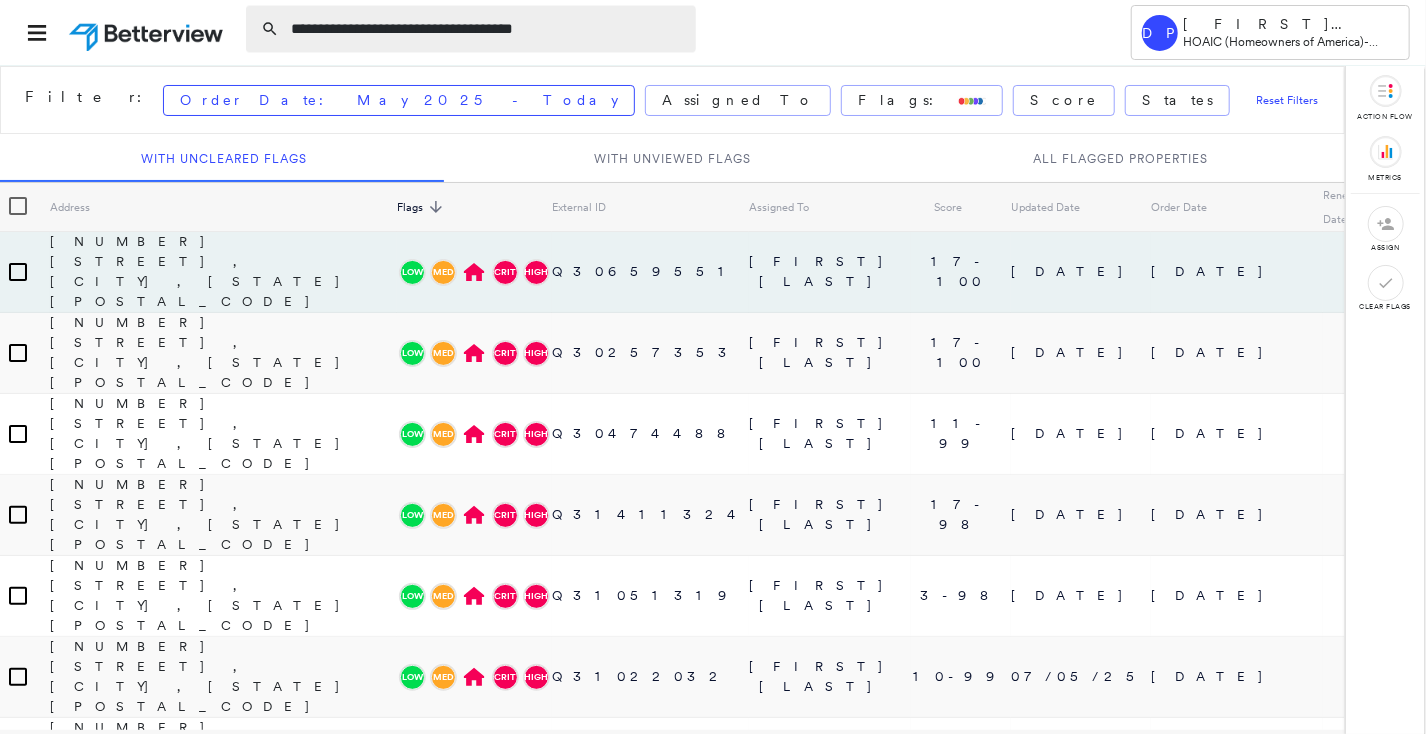 click on "**********" at bounding box center (487, 29) 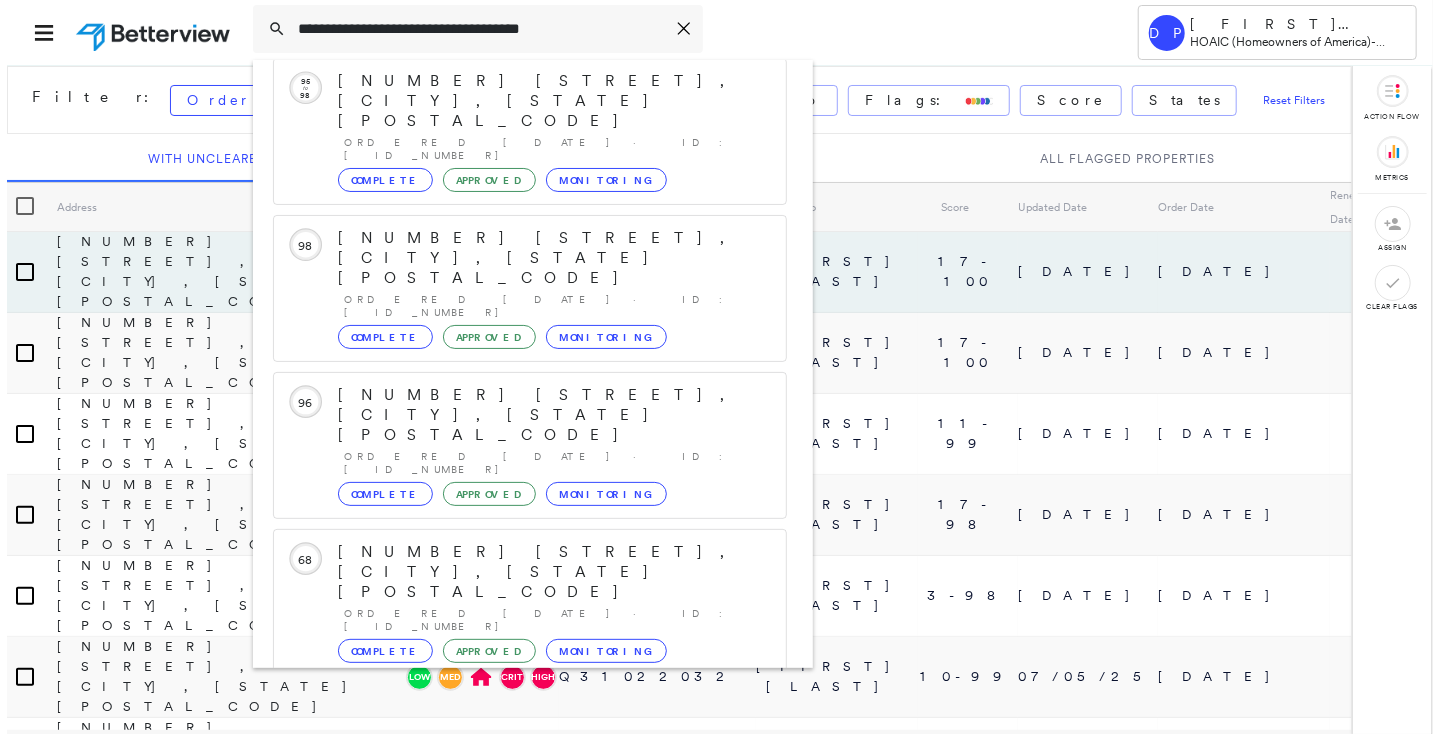 scroll, scrollTop: 211, scrollLeft: 0, axis: vertical 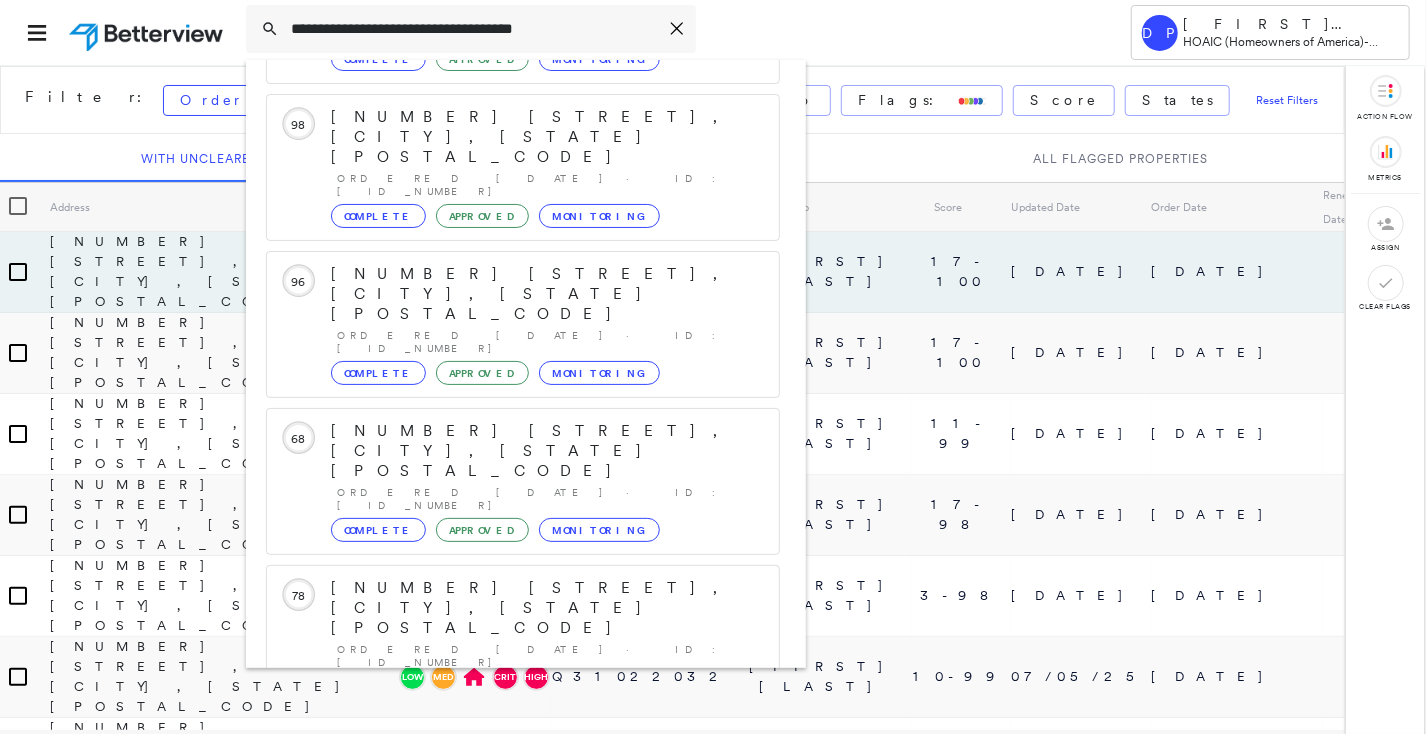click 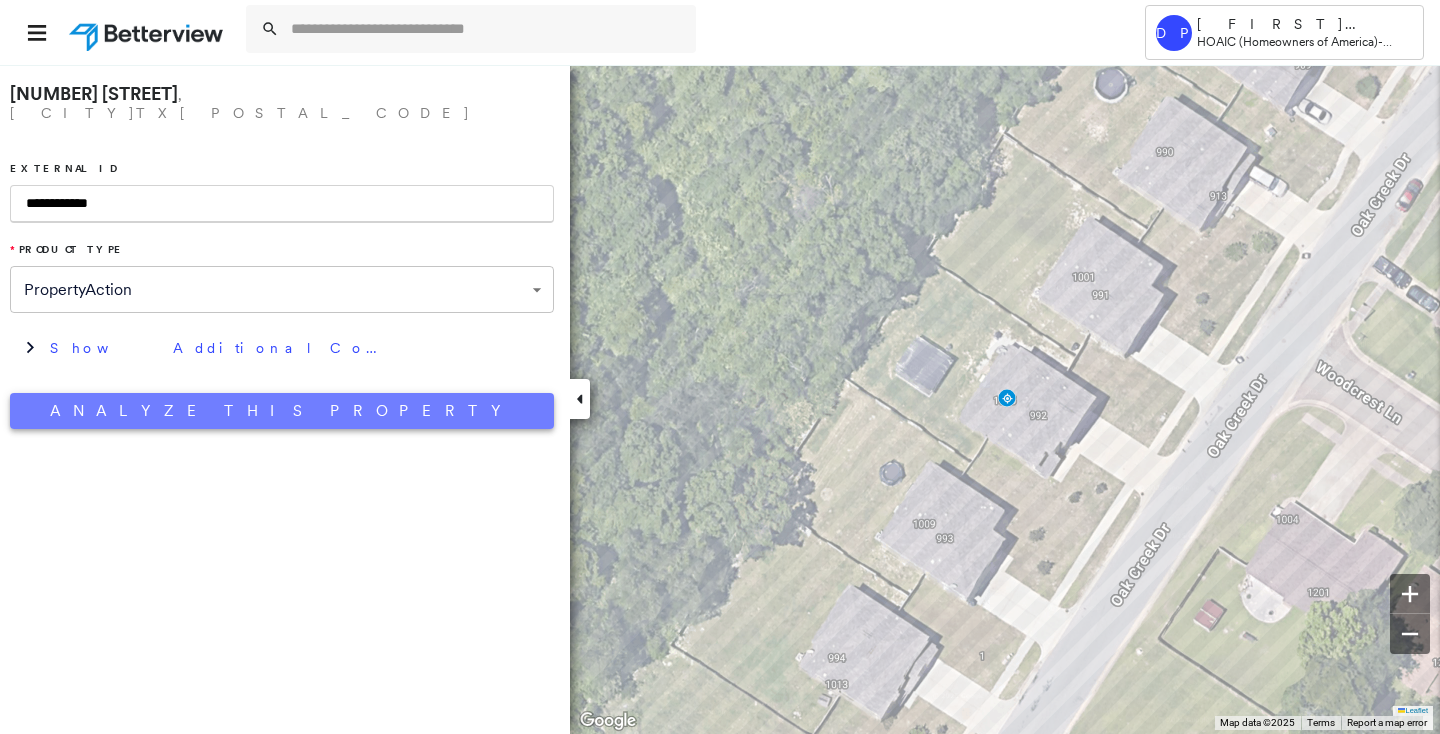 type on "**********" 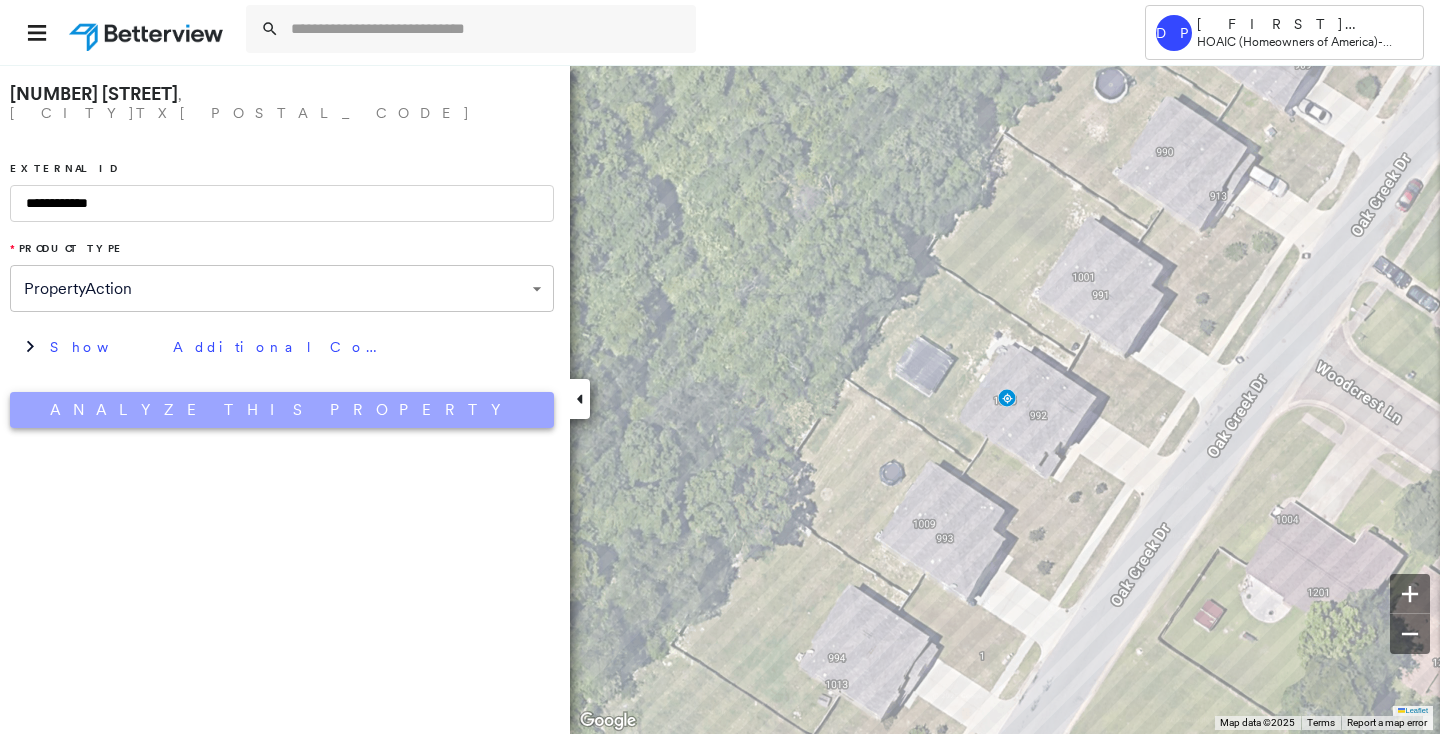 click on "Analyze This Property" at bounding box center [282, 410] 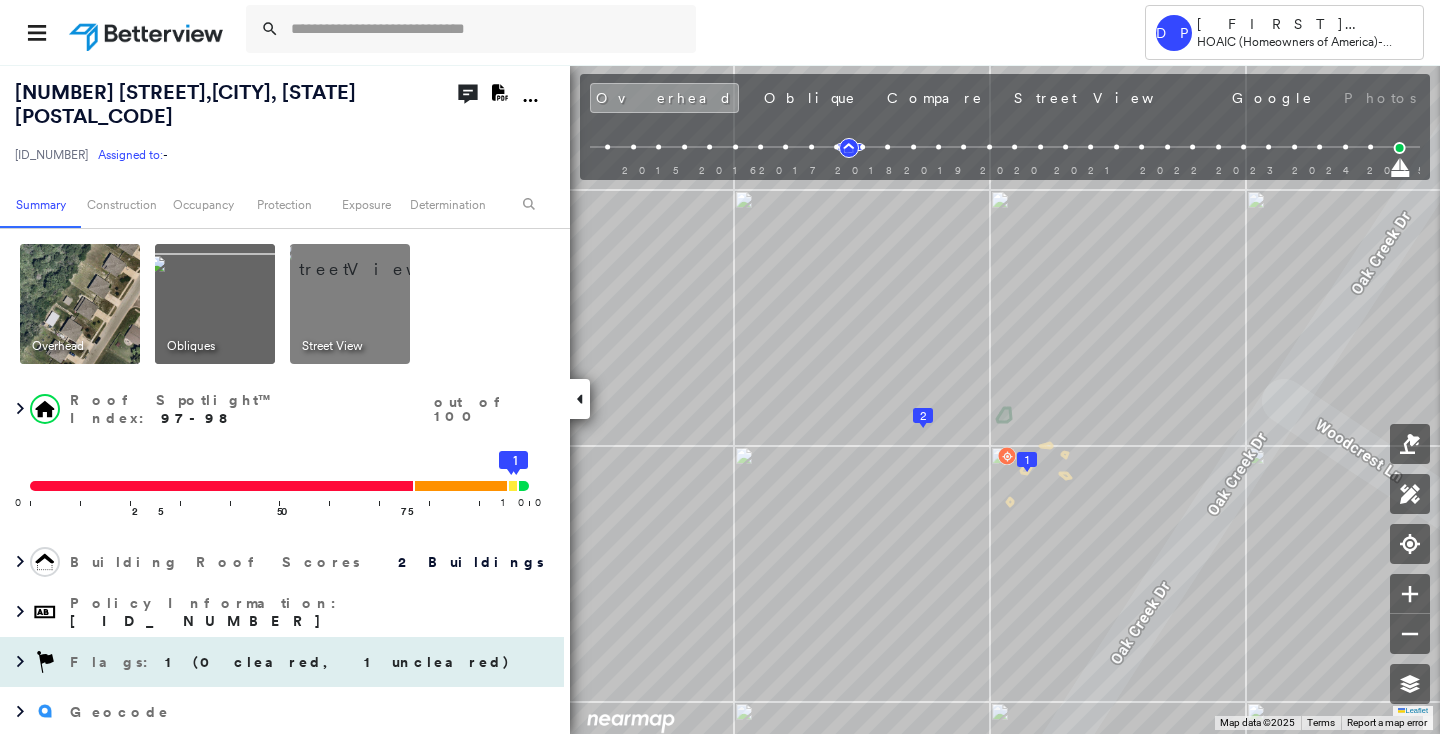 click on "1 (0 cleared, 1 uncleared)" at bounding box center [338, 662] 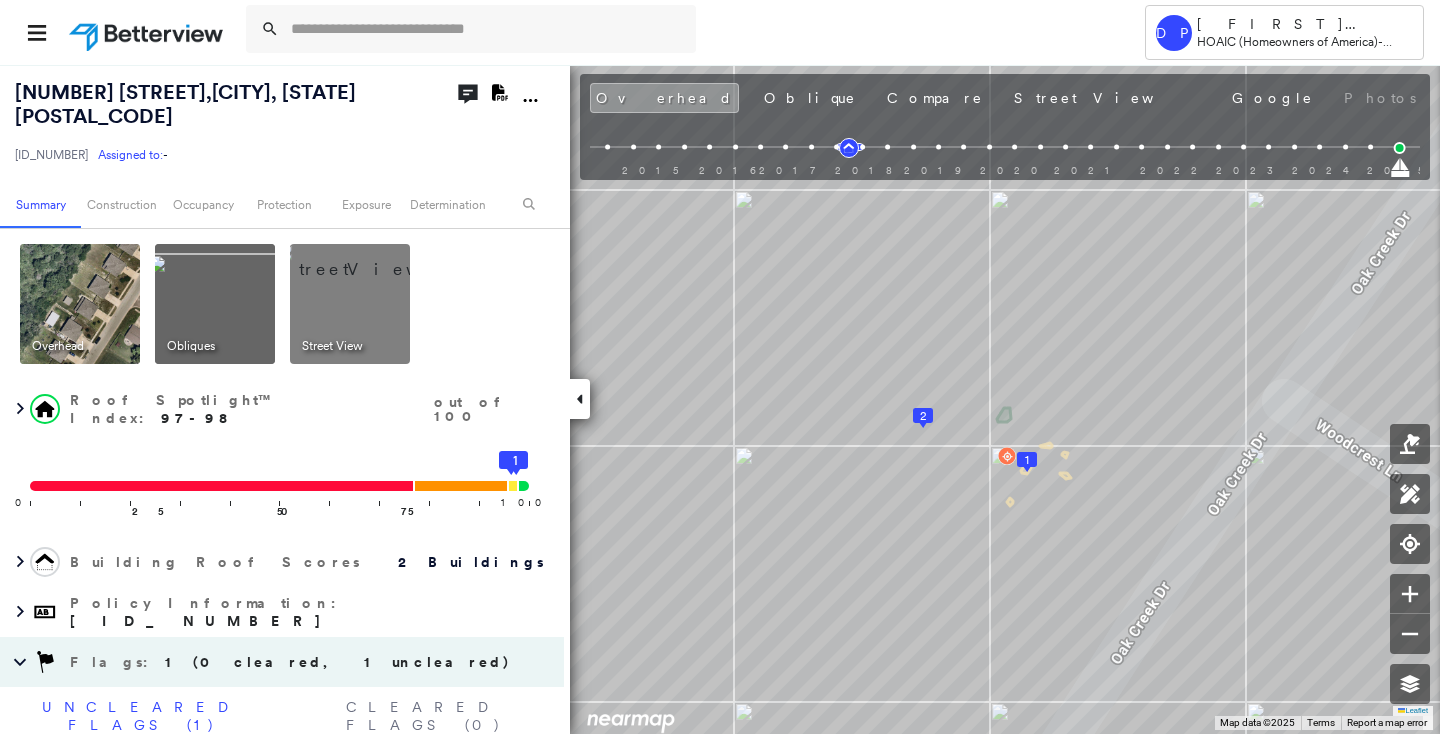 scroll, scrollTop: 181, scrollLeft: 0, axis: vertical 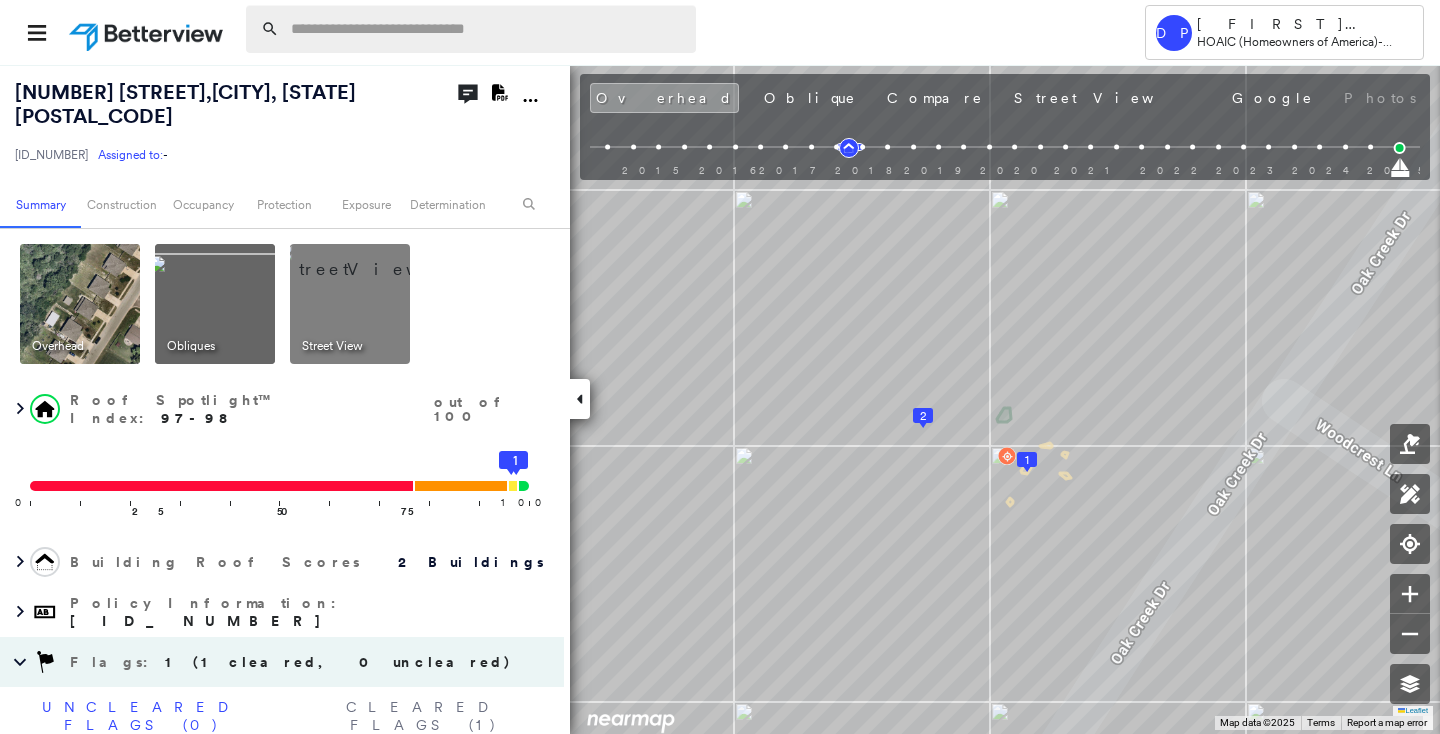 paste on "**********" 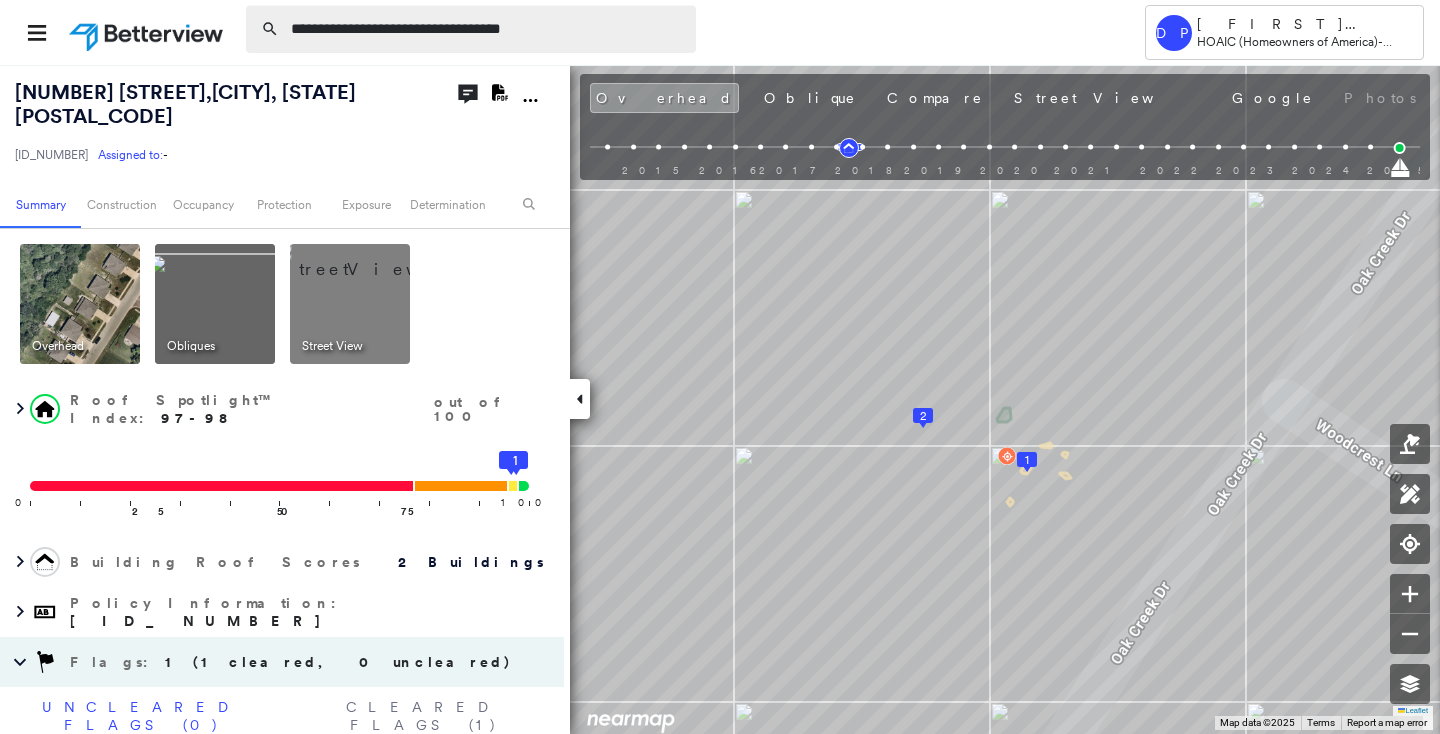 click on "**********" at bounding box center [487, 29] 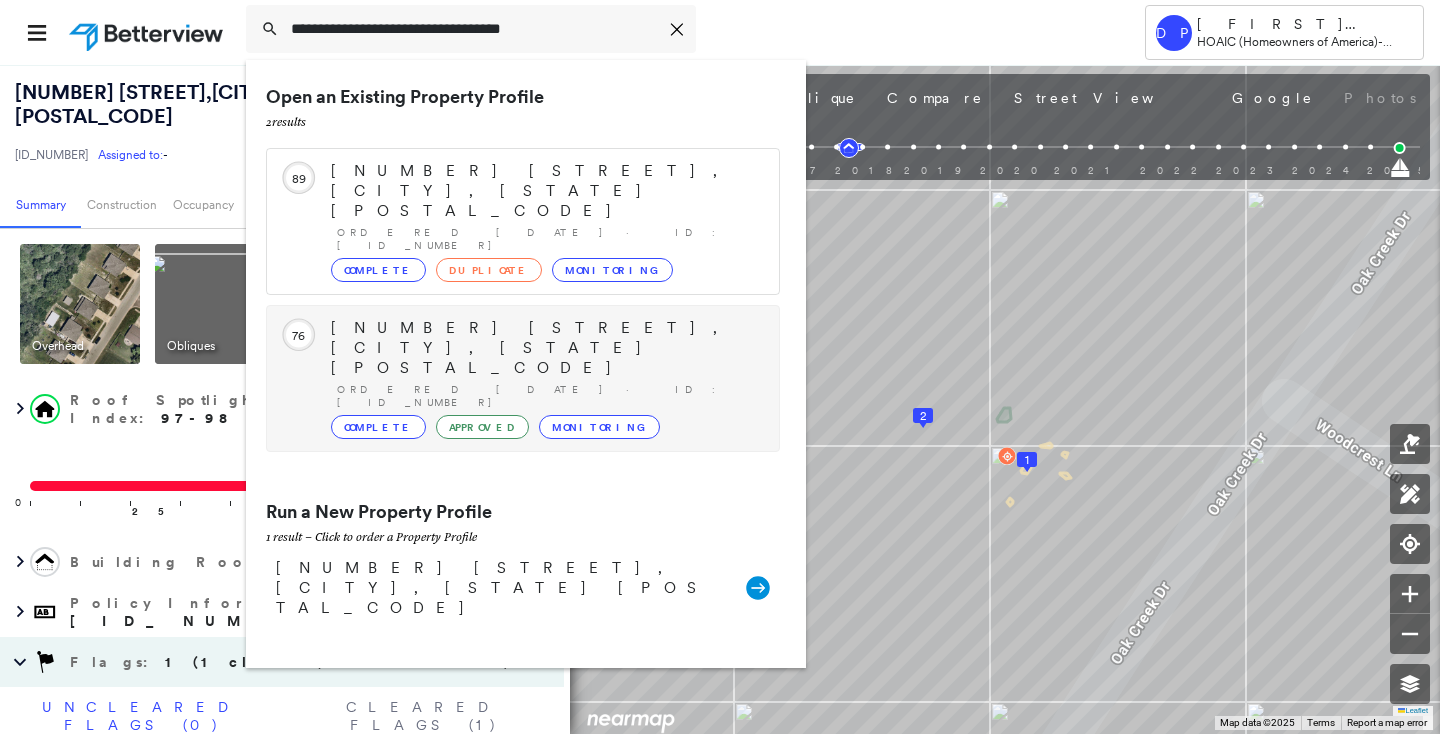 type on "**********" 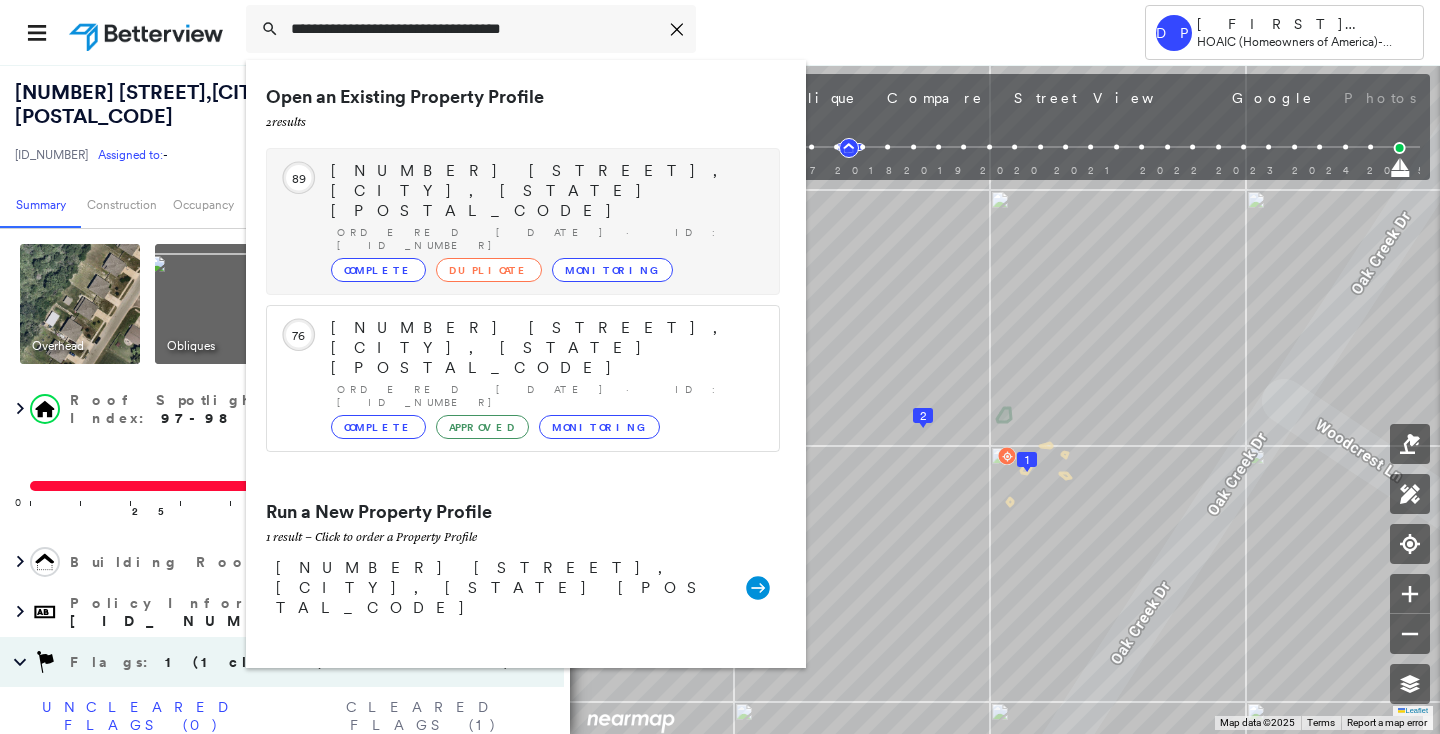 click on "Complete" at bounding box center [378, 270] 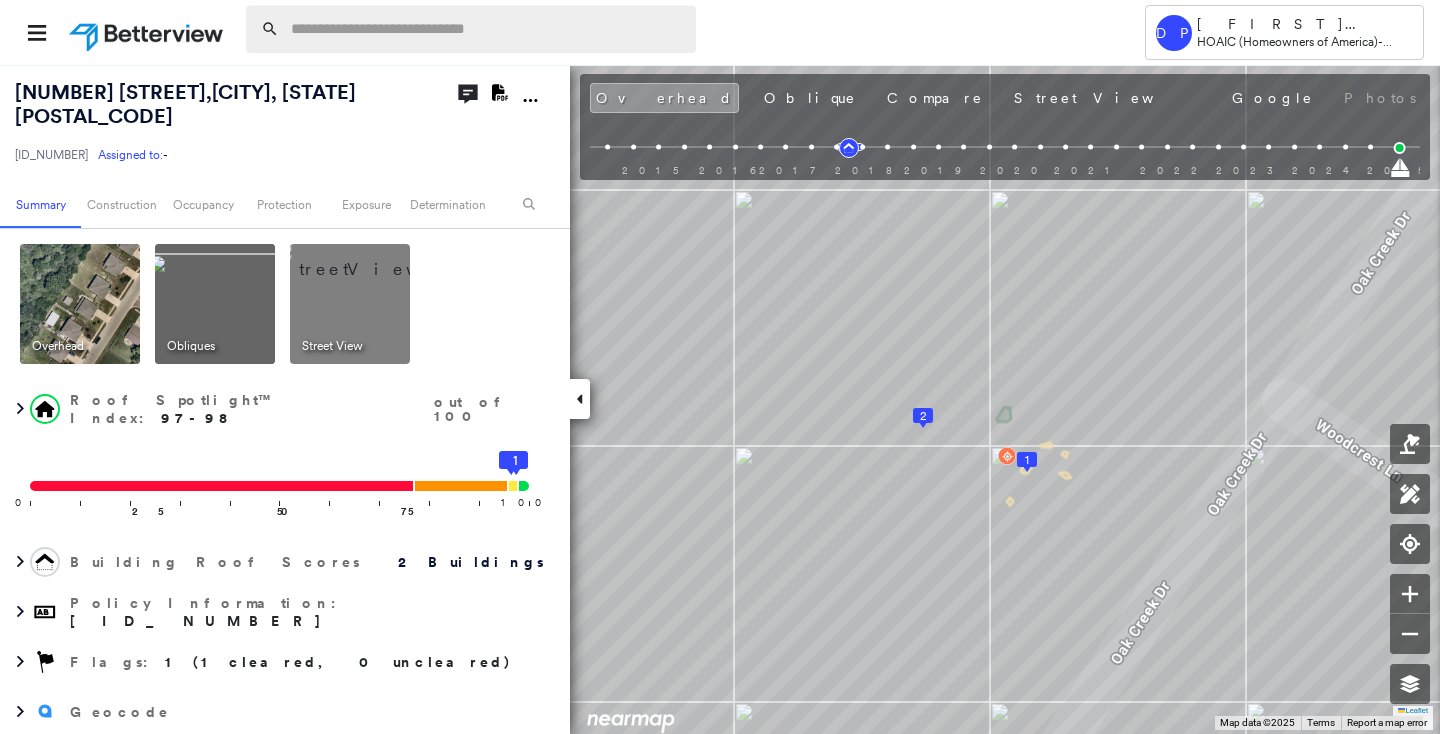 paste on "**********" 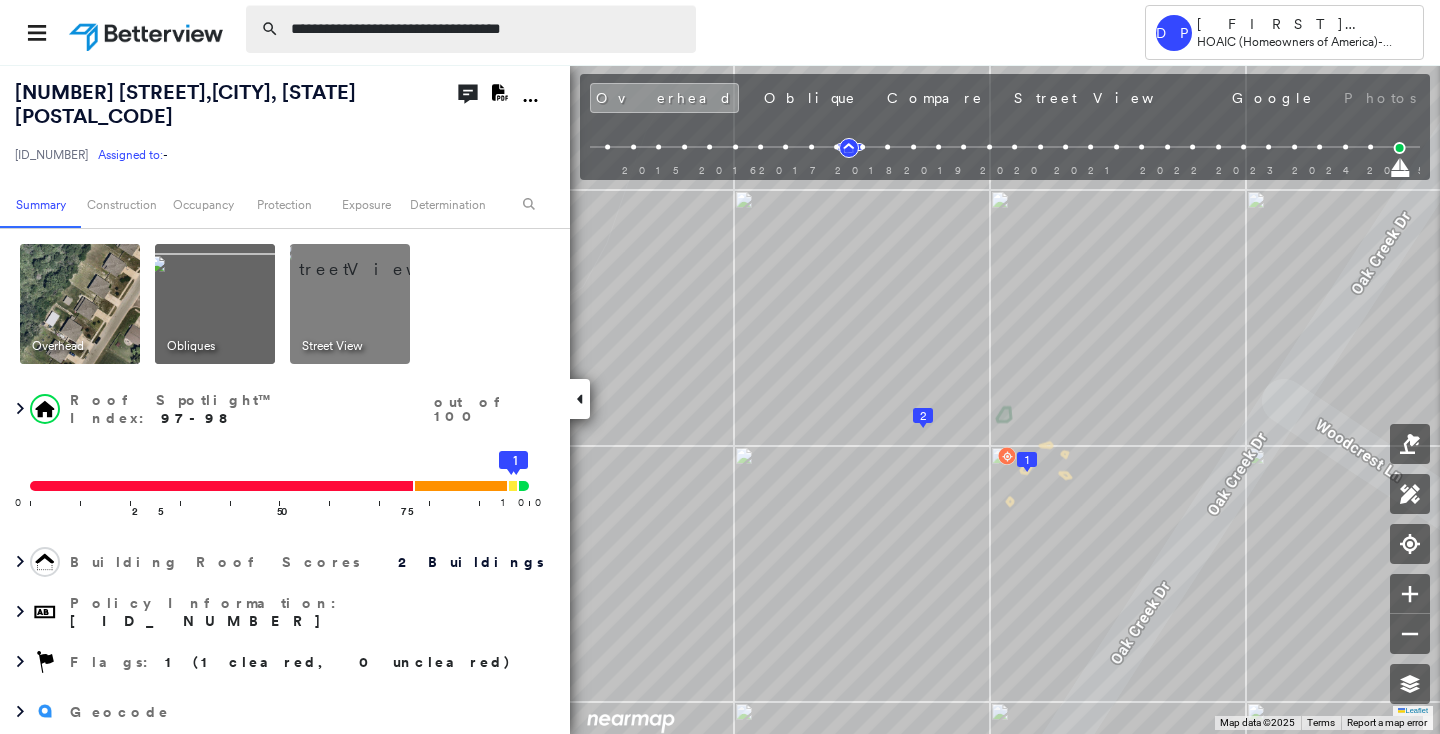 click on "**********" at bounding box center (487, 29) 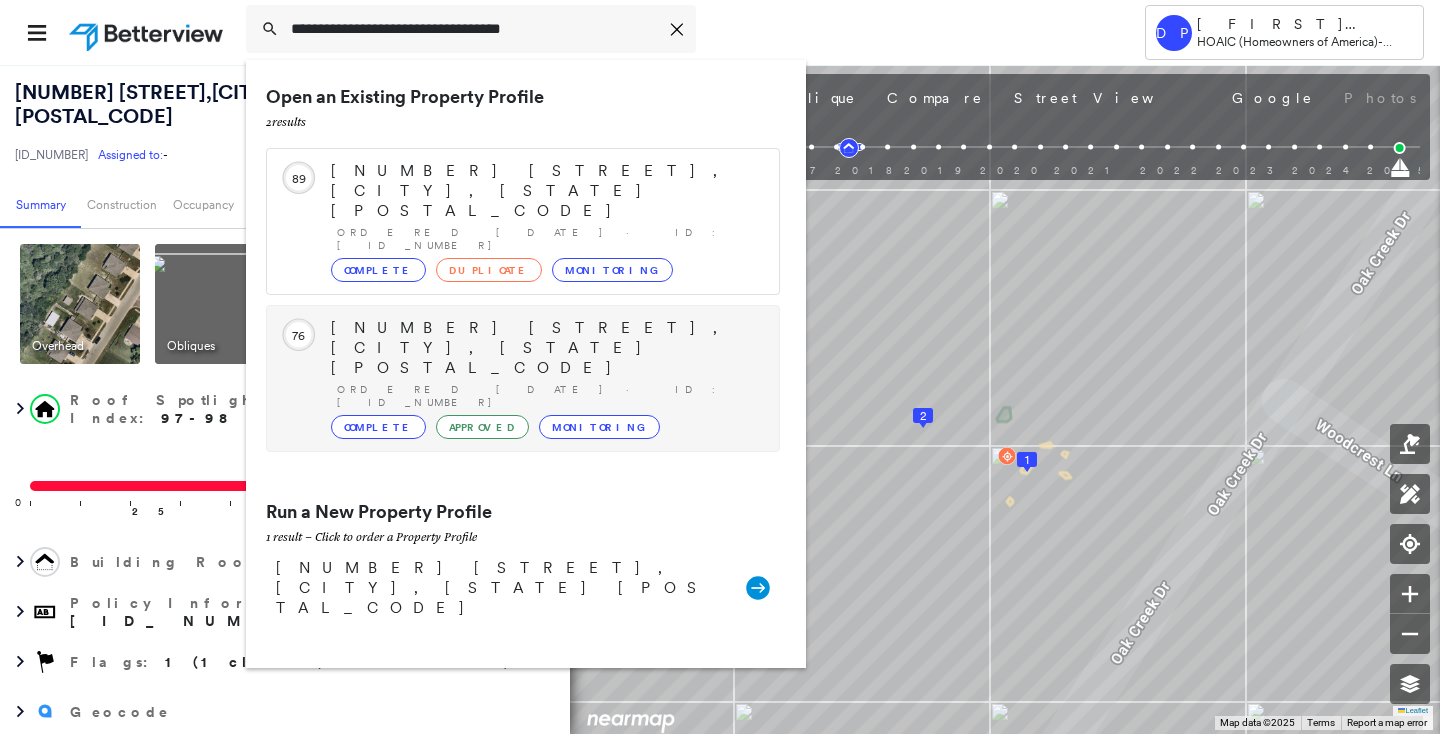 type on "**********" 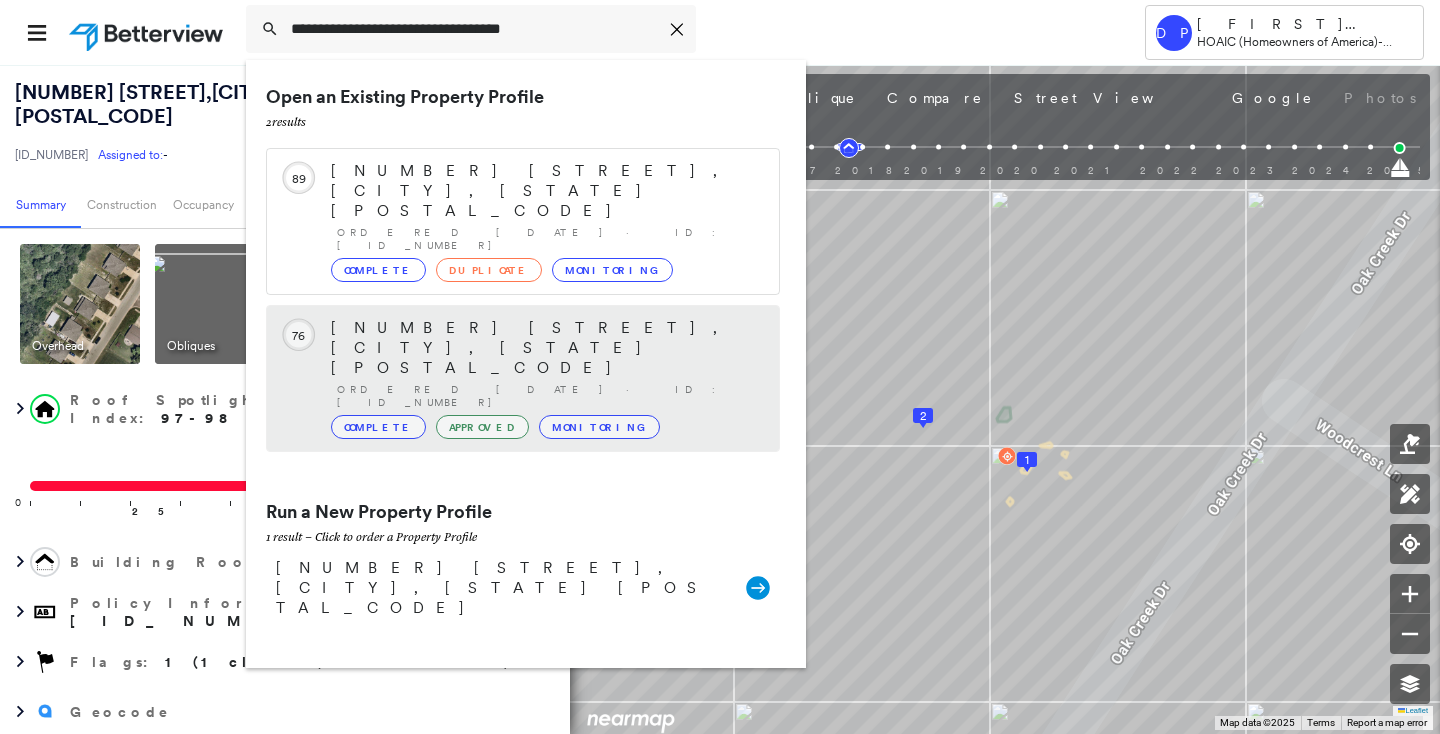 click on "Complete" at bounding box center (378, 427) 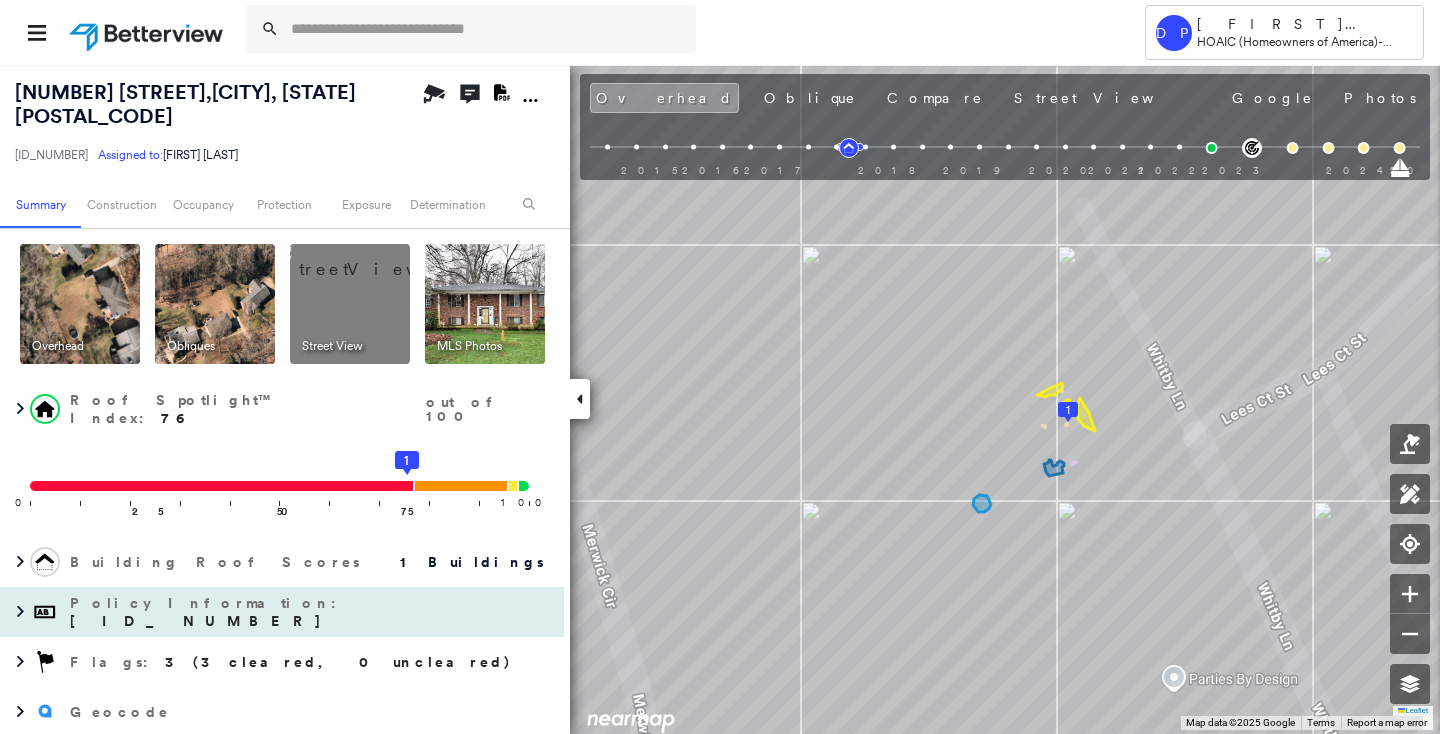 scroll, scrollTop: 181, scrollLeft: 0, axis: vertical 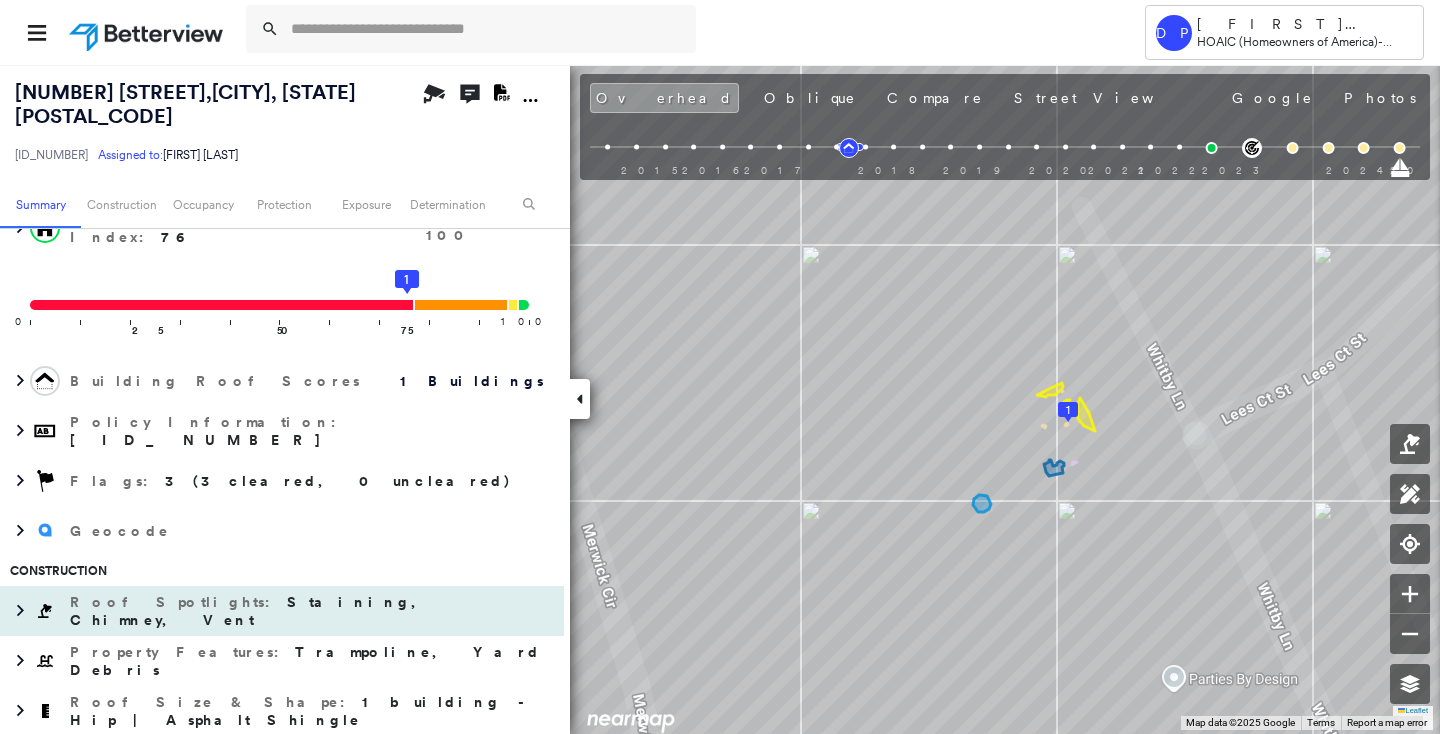 click on "Staining, Chimney, Vent" at bounding box center [252, 611] 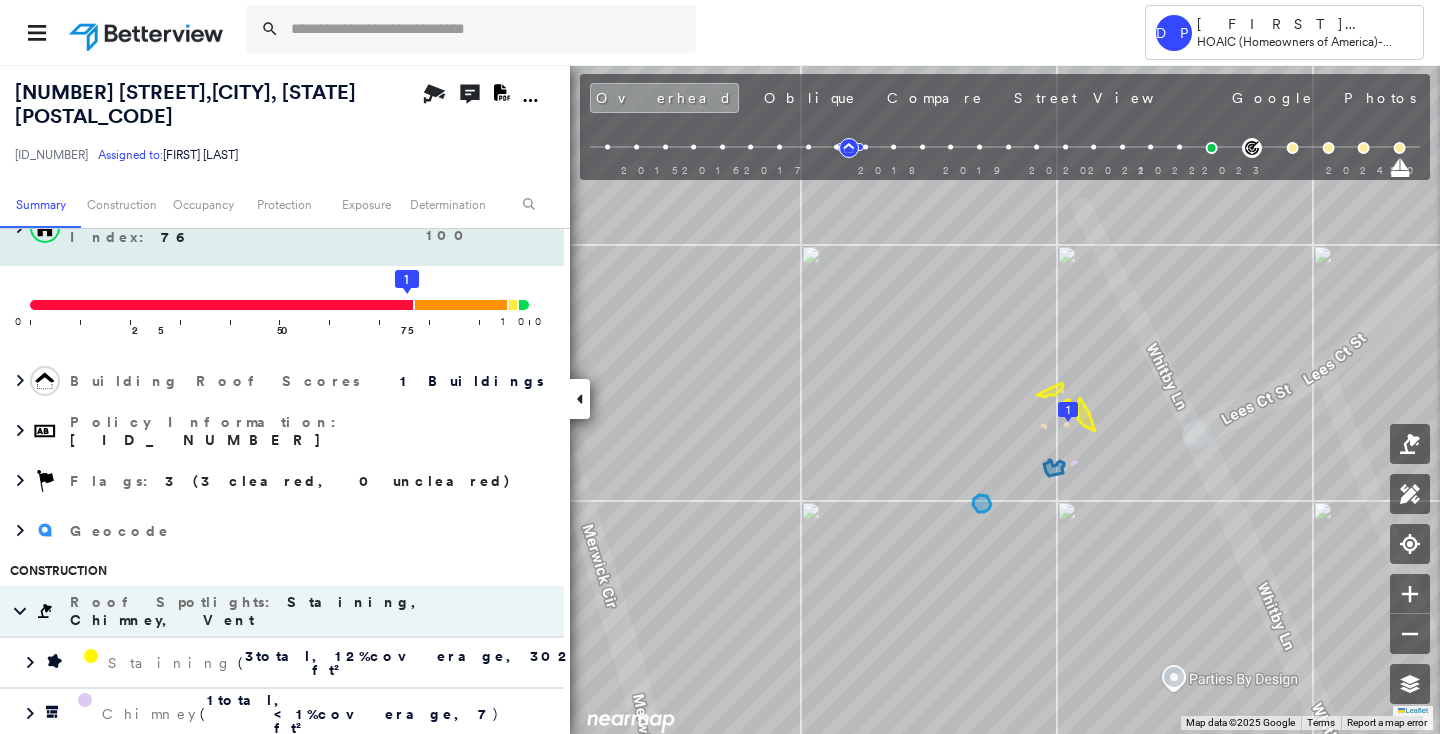 scroll, scrollTop: 0, scrollLeft: 0, axis: both 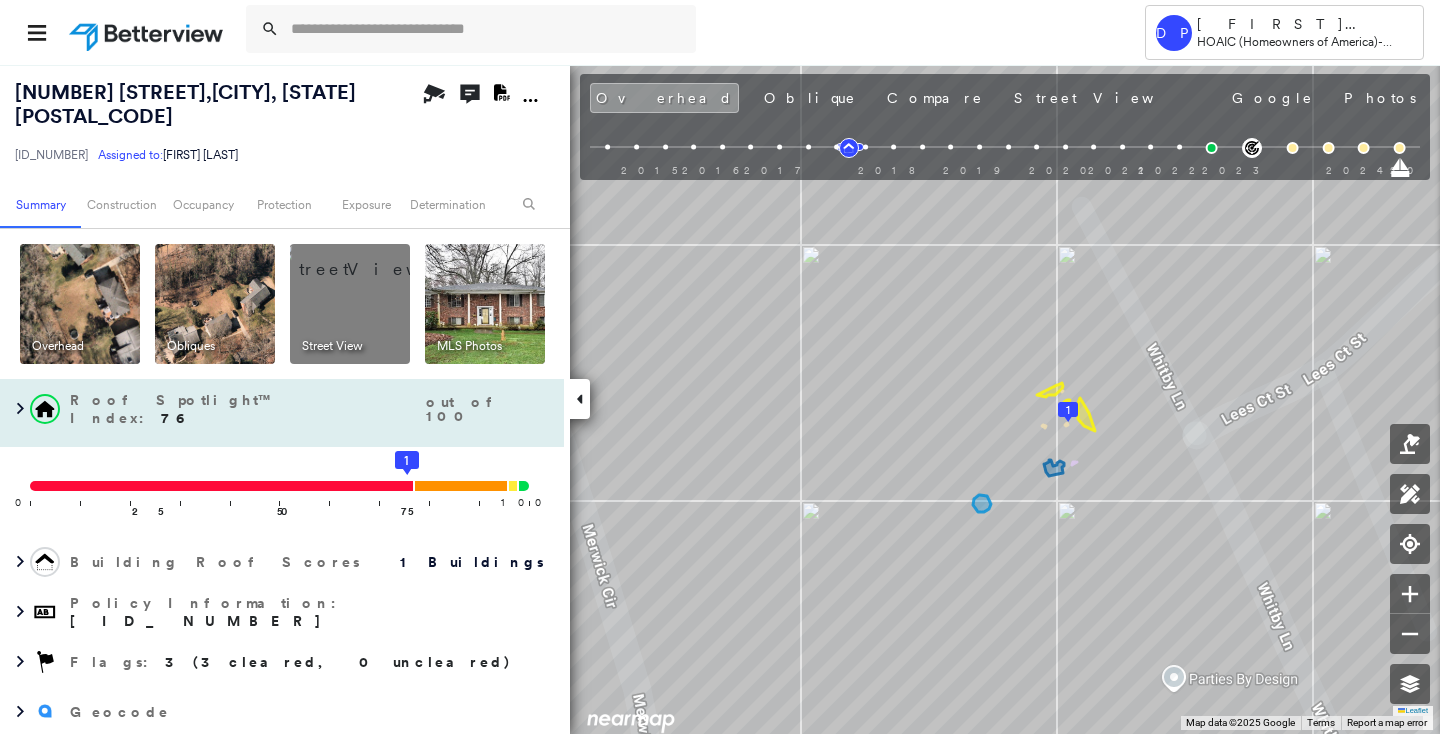 click on "Roof Spotlight™ Index : 76 out of 100 0 100 25 50 75 1" at bounding box center [282, 464] 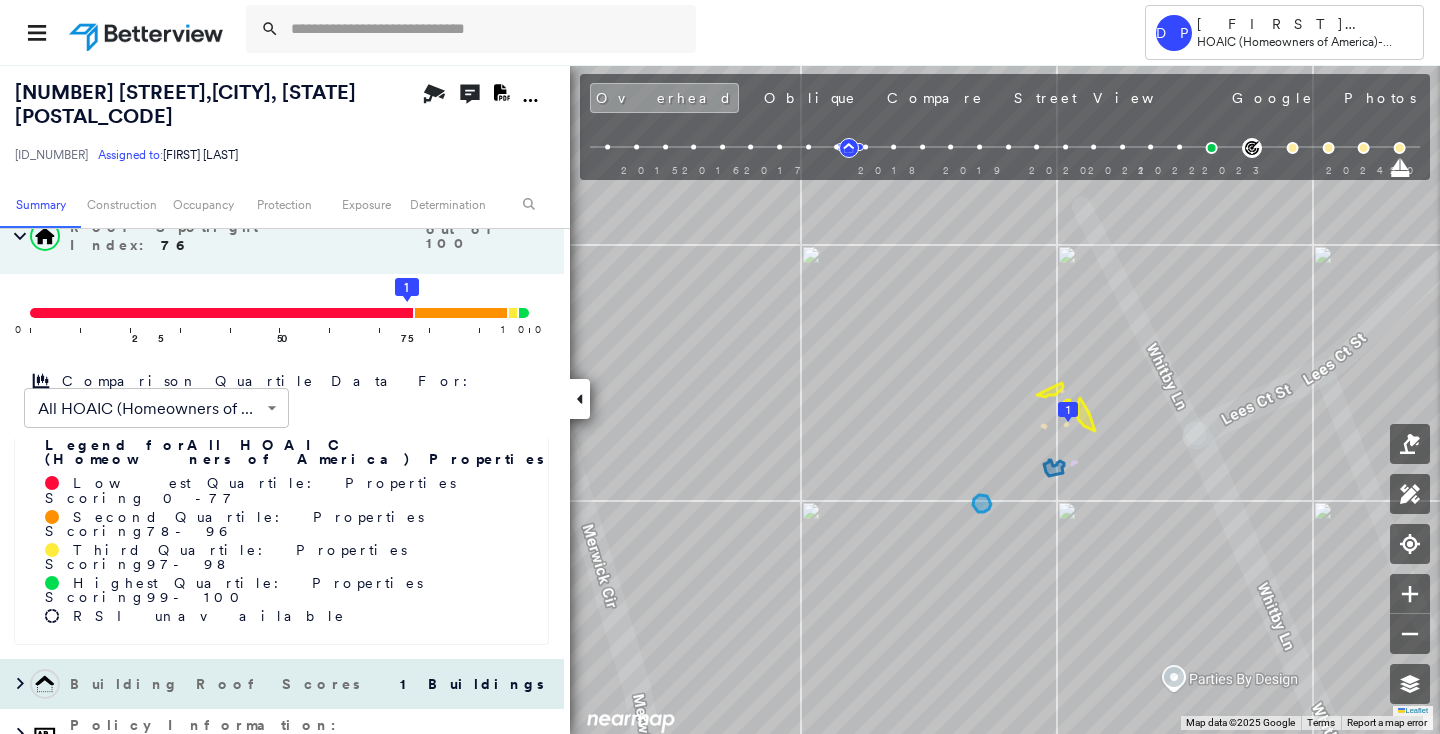 scroll, scrollTop: 363, scrollLeft: 0, axis: vertical 